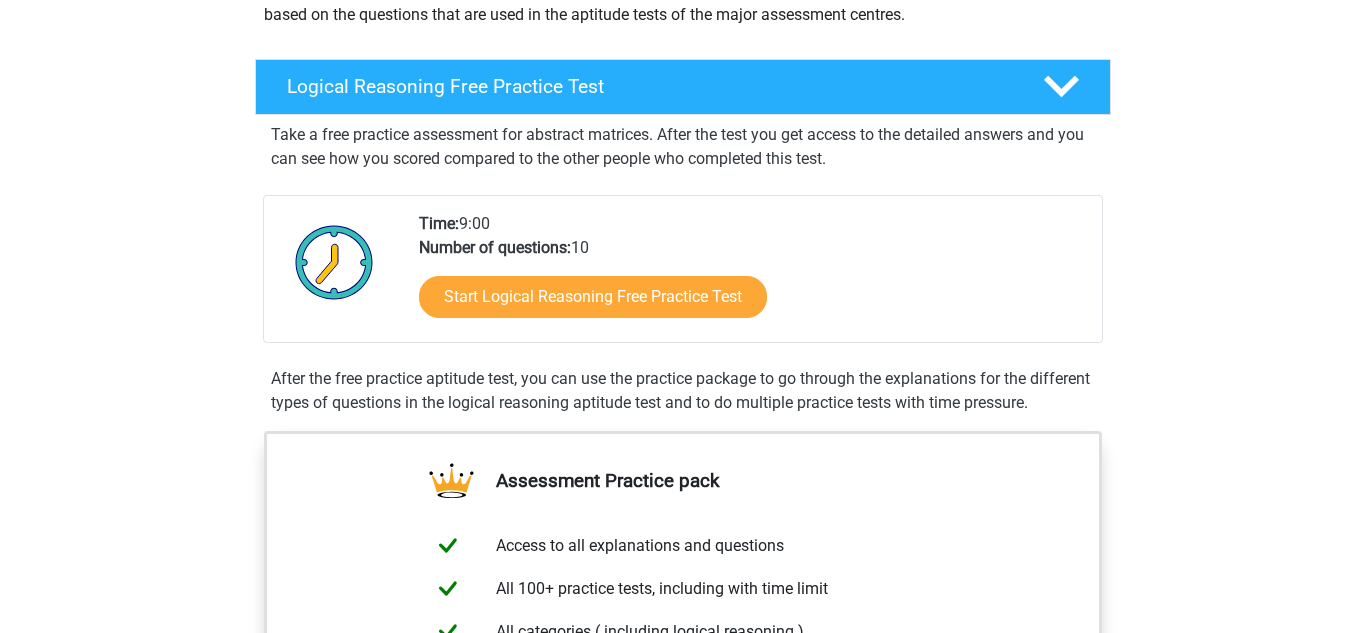 scroll, scrollTop: 280, scrollLeft: 0, axis: vertical 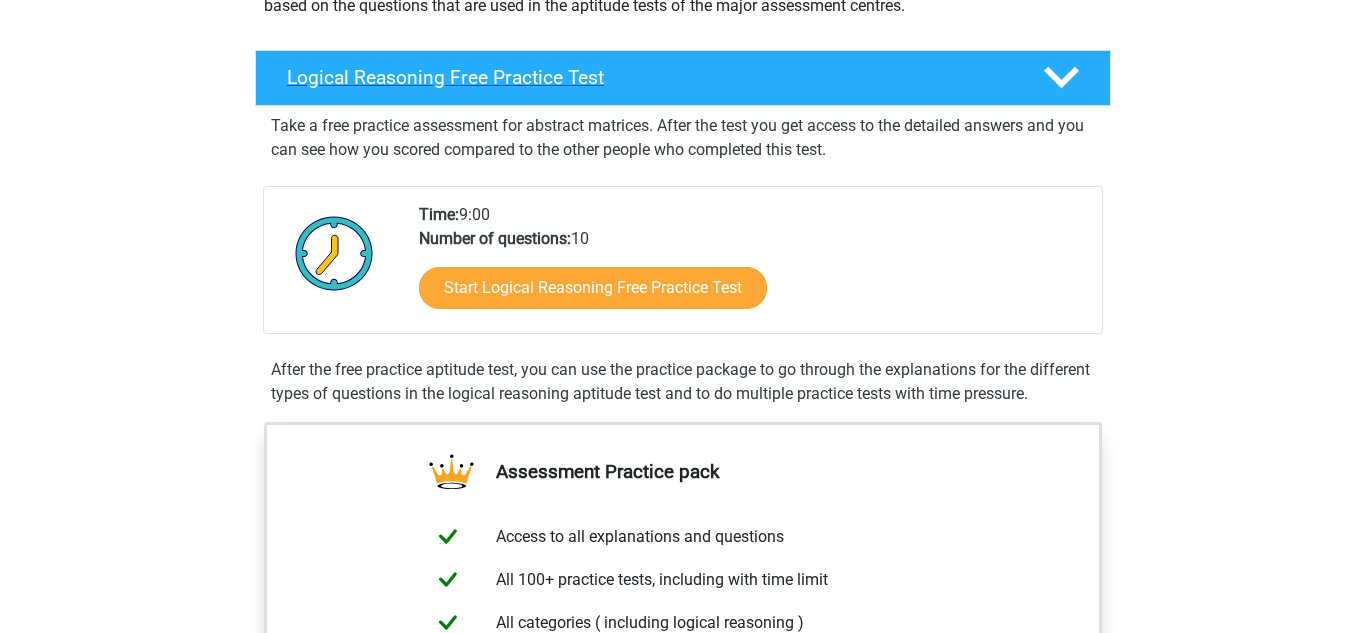 click on "Logical Reasoning
Free Practice Test" at bounding box center [649, 77] 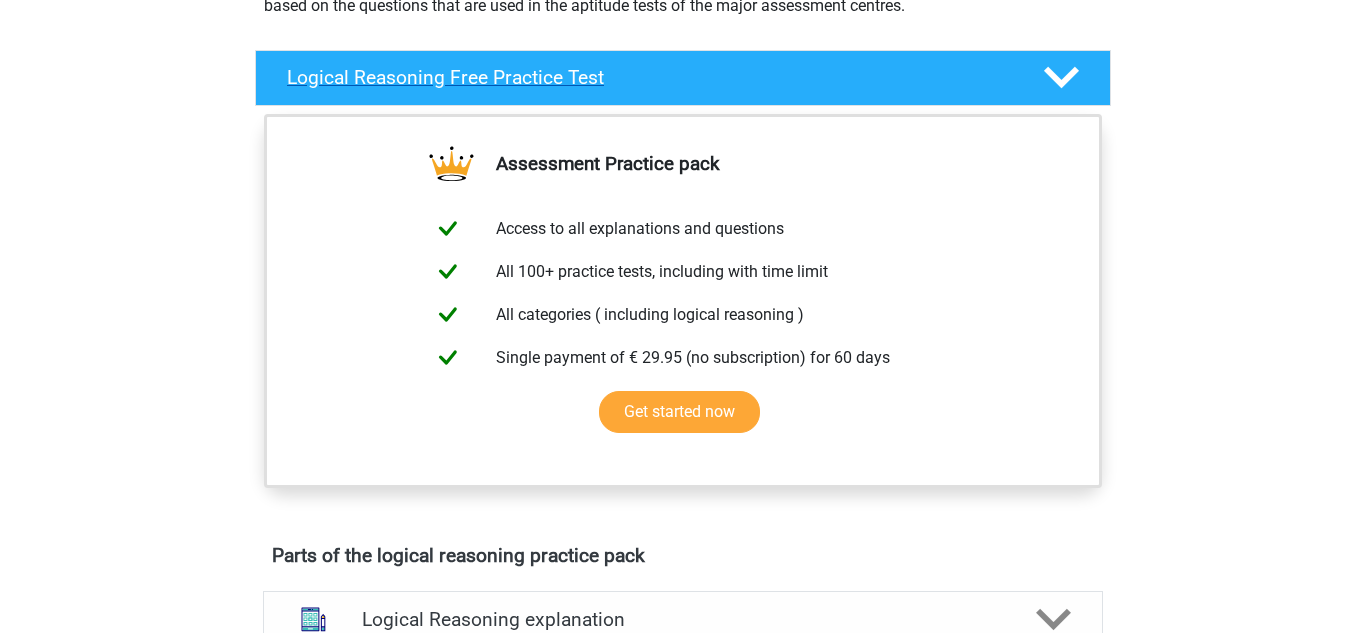 click on "Logical Reasoning
Free Practice Test" at bounding box center (649, 77) 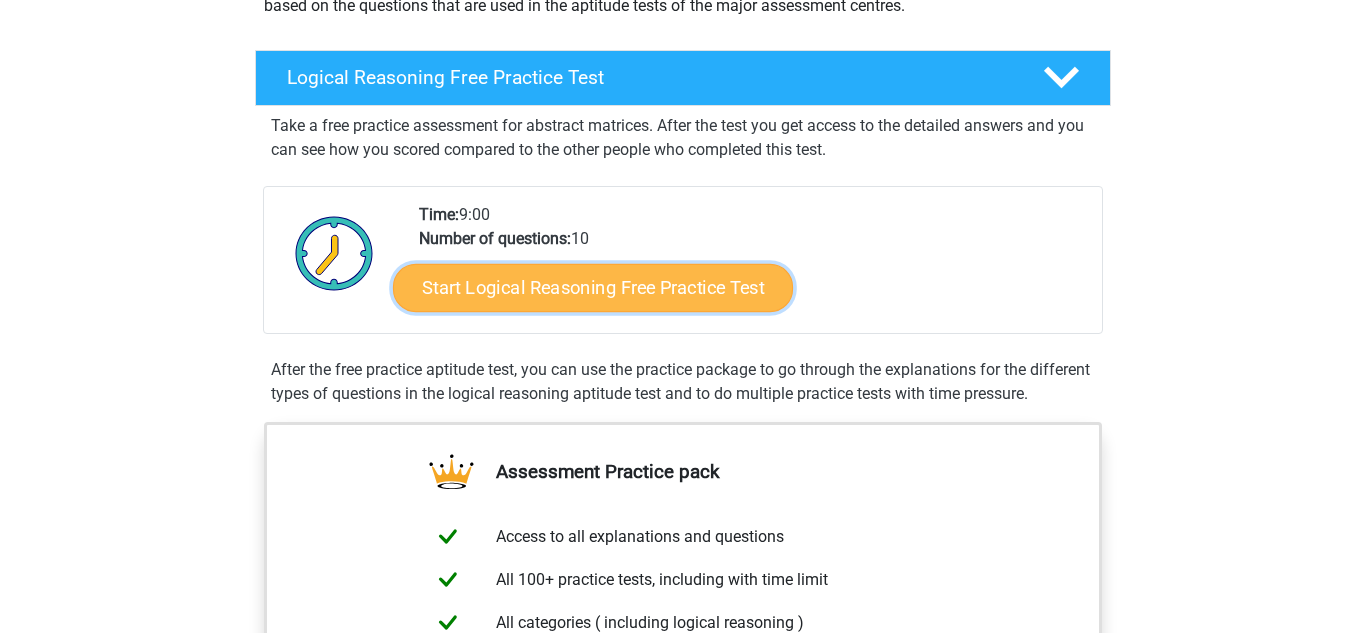 click on "Start Logical Reasoning
Free Practice Test" at bounding box center (593, 287) 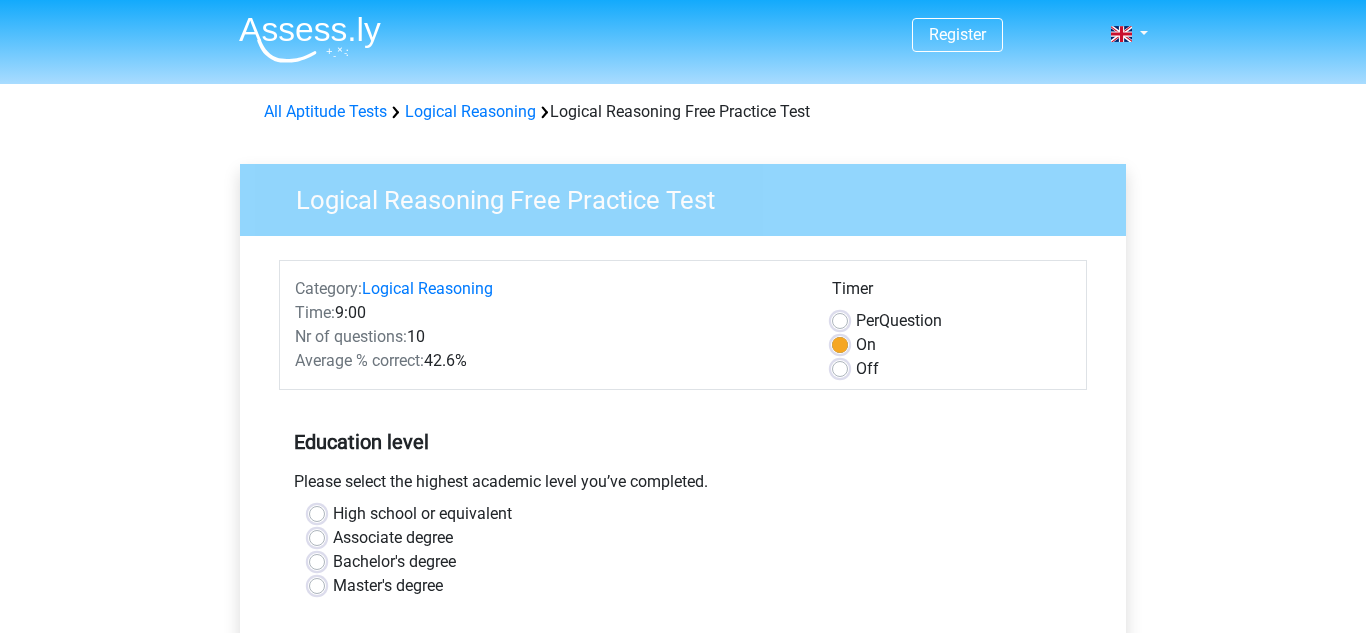 scroll, scrollTop: 0, scrollLeft: 0, axis: both 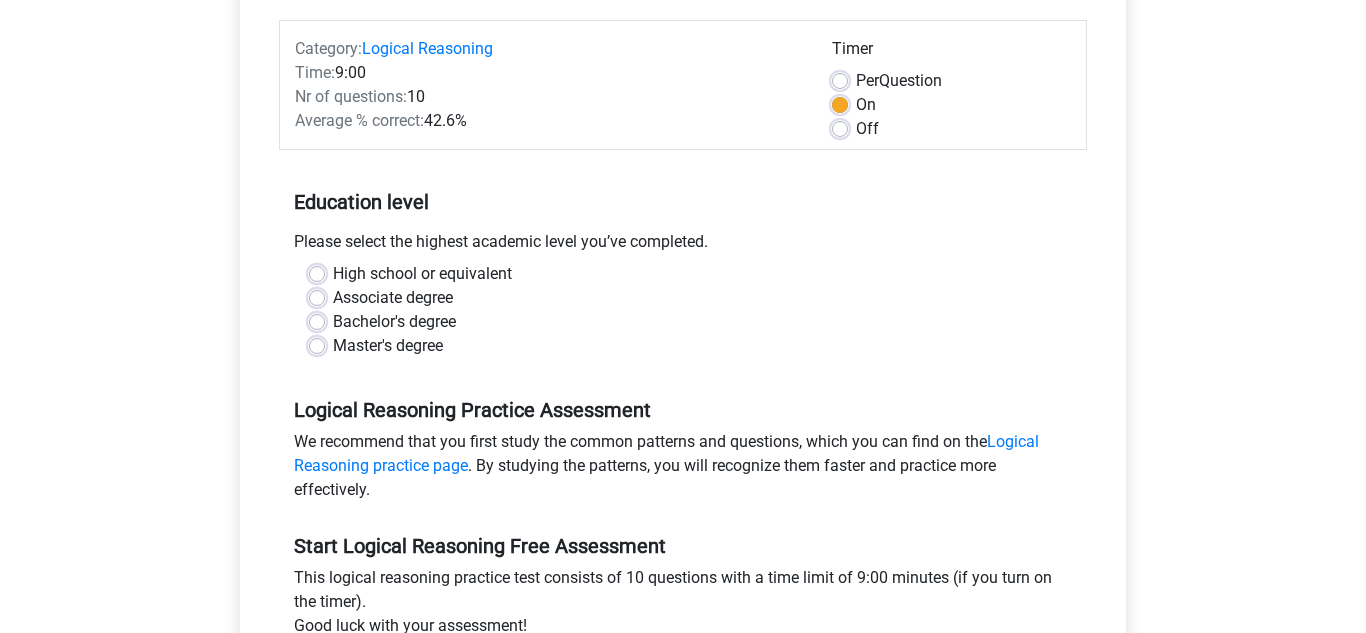 click on "High school or equivalent" at bounding box center (422, 274) 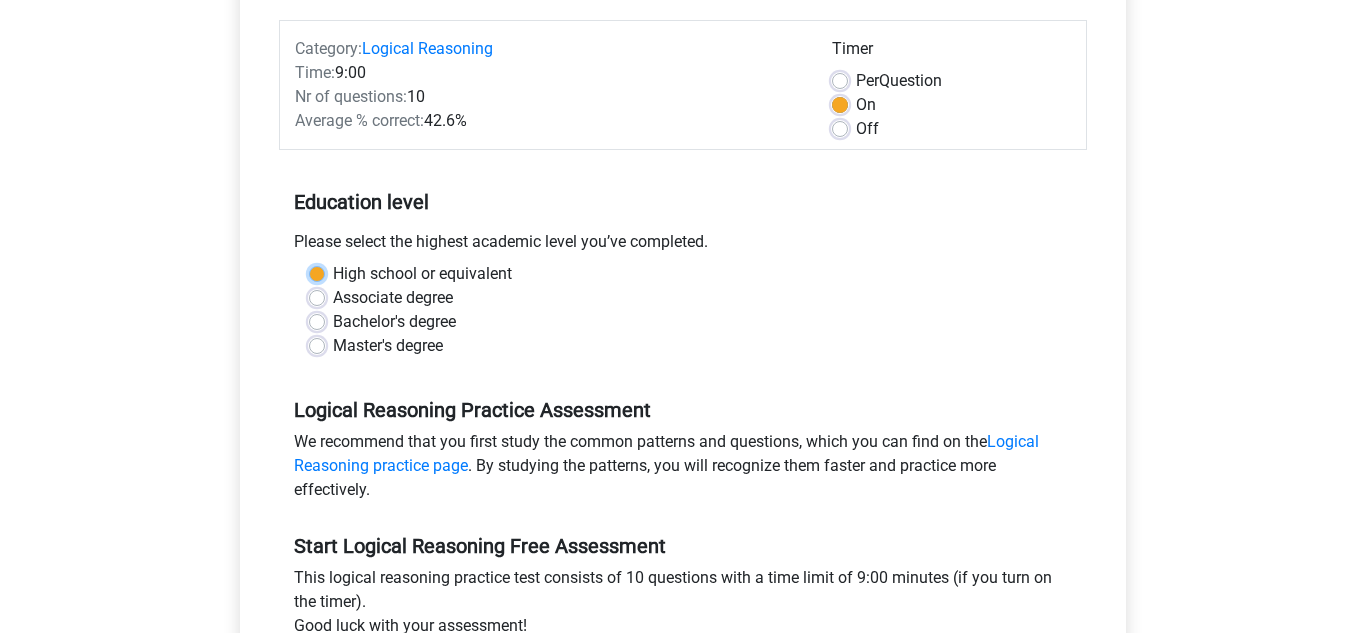 click on "High school or equivalent" at bounding box center (317, 272) 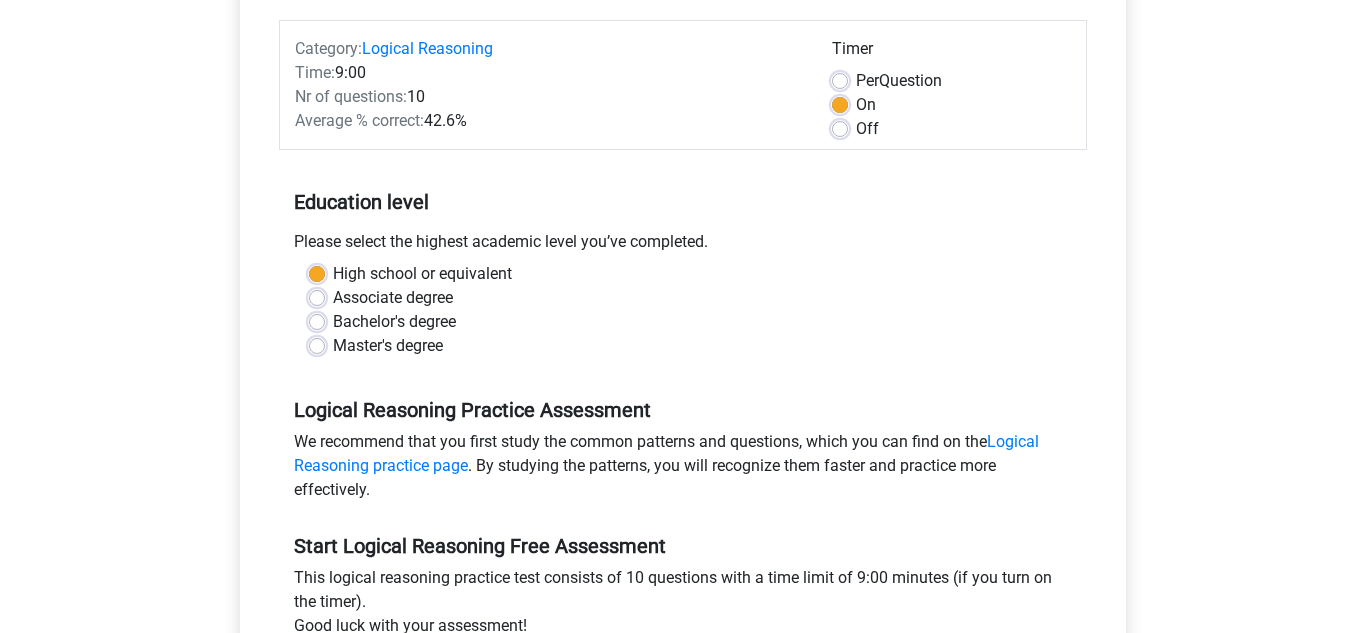 click on "Register
Nederlands
English" at bounding box center (683, 550) 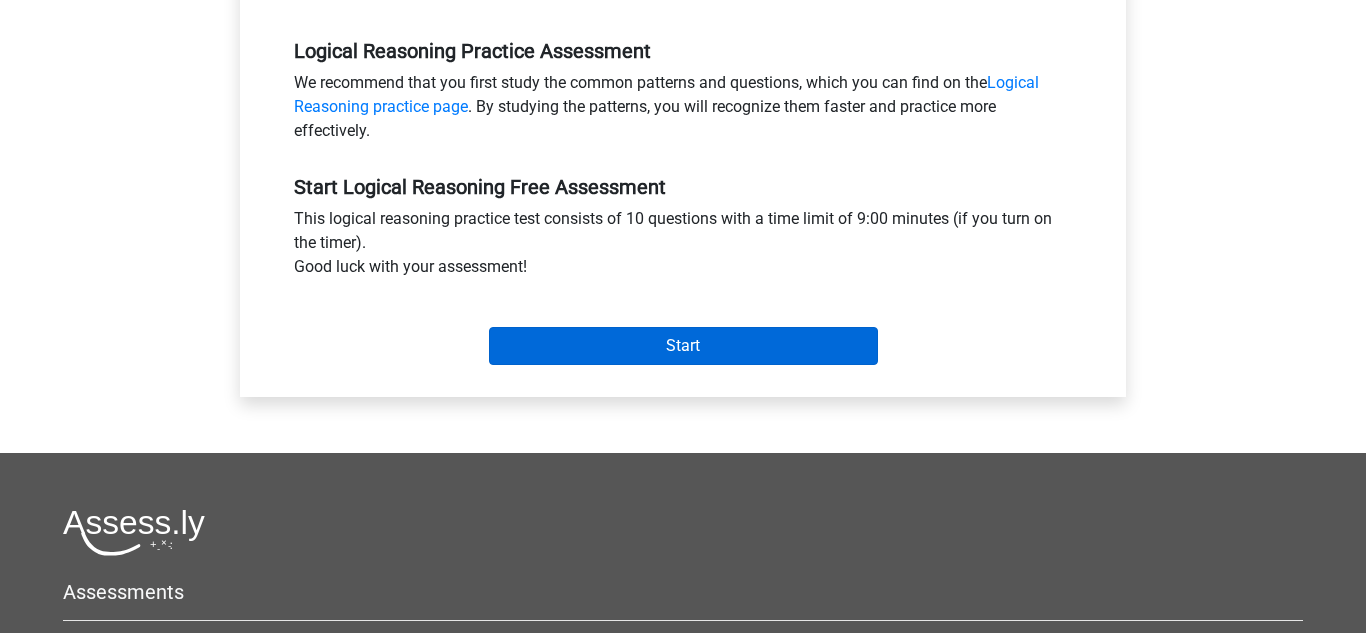 scroll, scrollTop: 600, scrollLeft: 0, axis: vertical 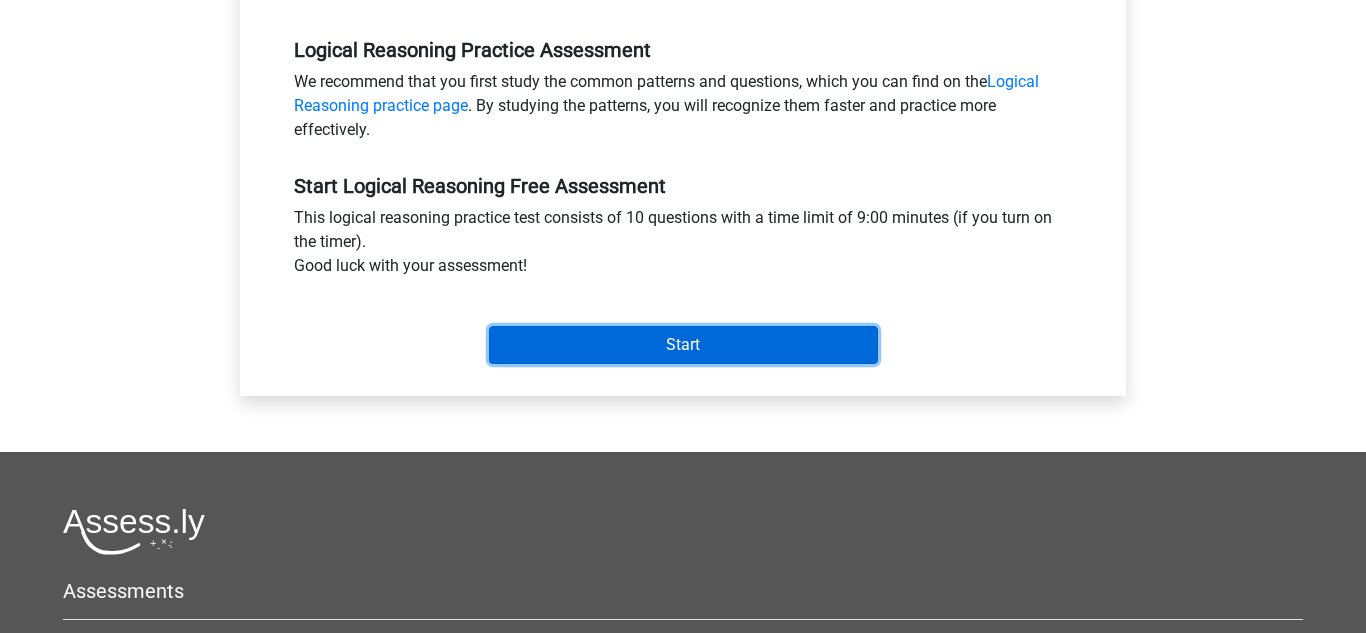 click on "Start" at bounding box center [683, 345] 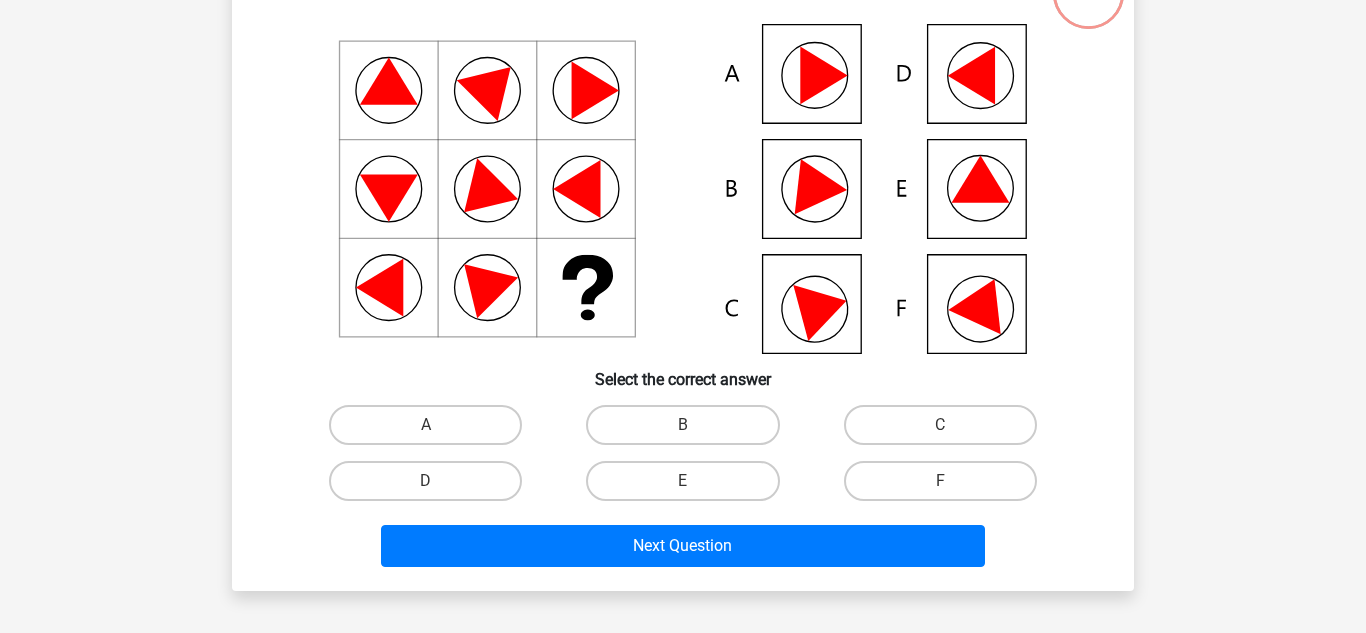 scroll, scrollTop: 200, scrollLeft: 0, axis: vertical 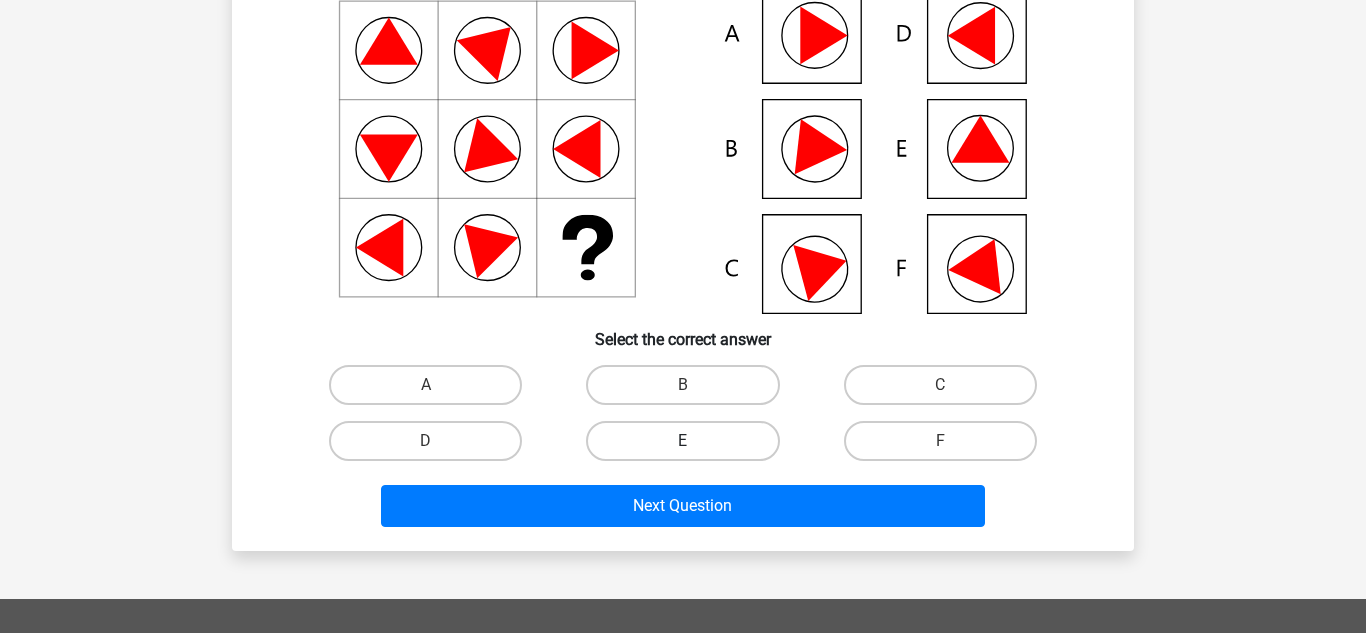 click on "E" at bounding box center [682, 441] 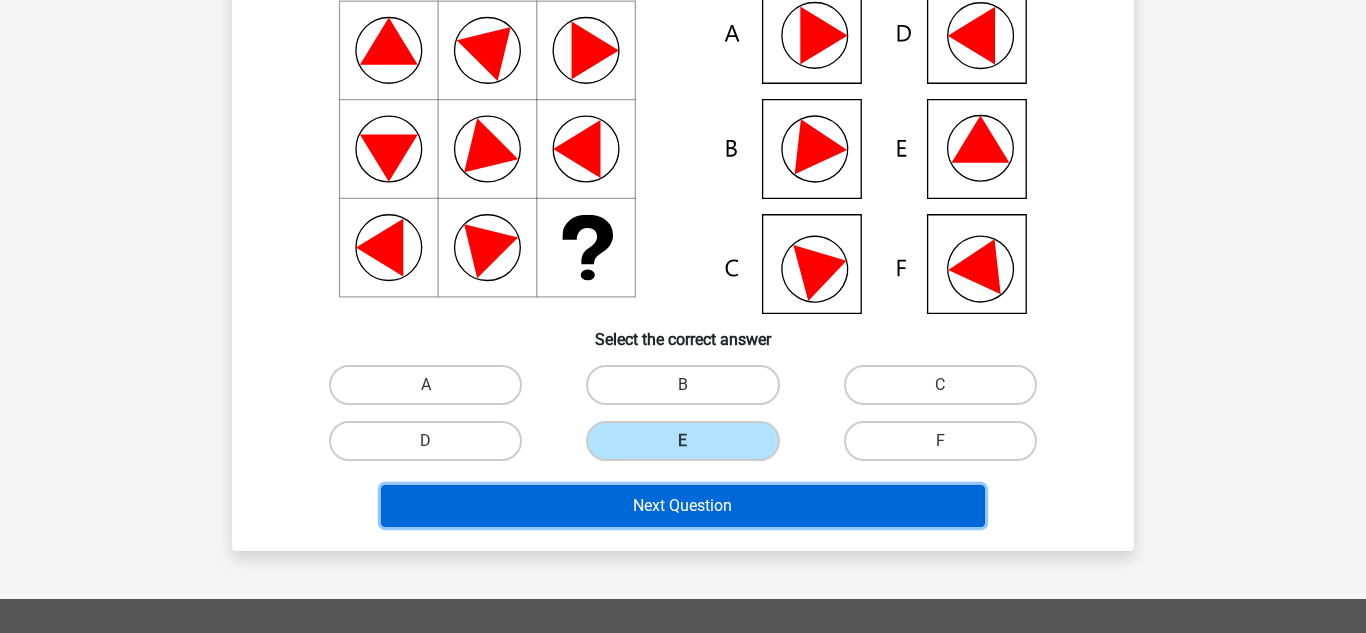 click on "Next Question" at bounding box center (683, 506) 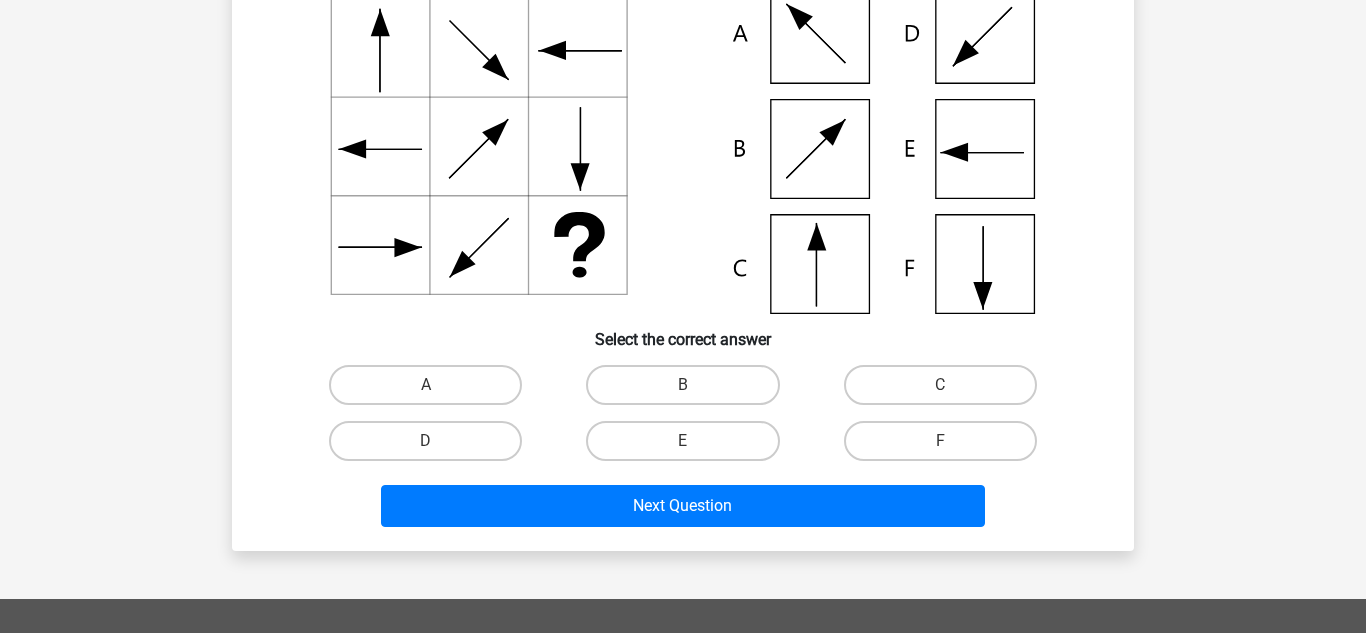 scroll, scrollTop: 92, scrollLeft: 0, axis: vertical 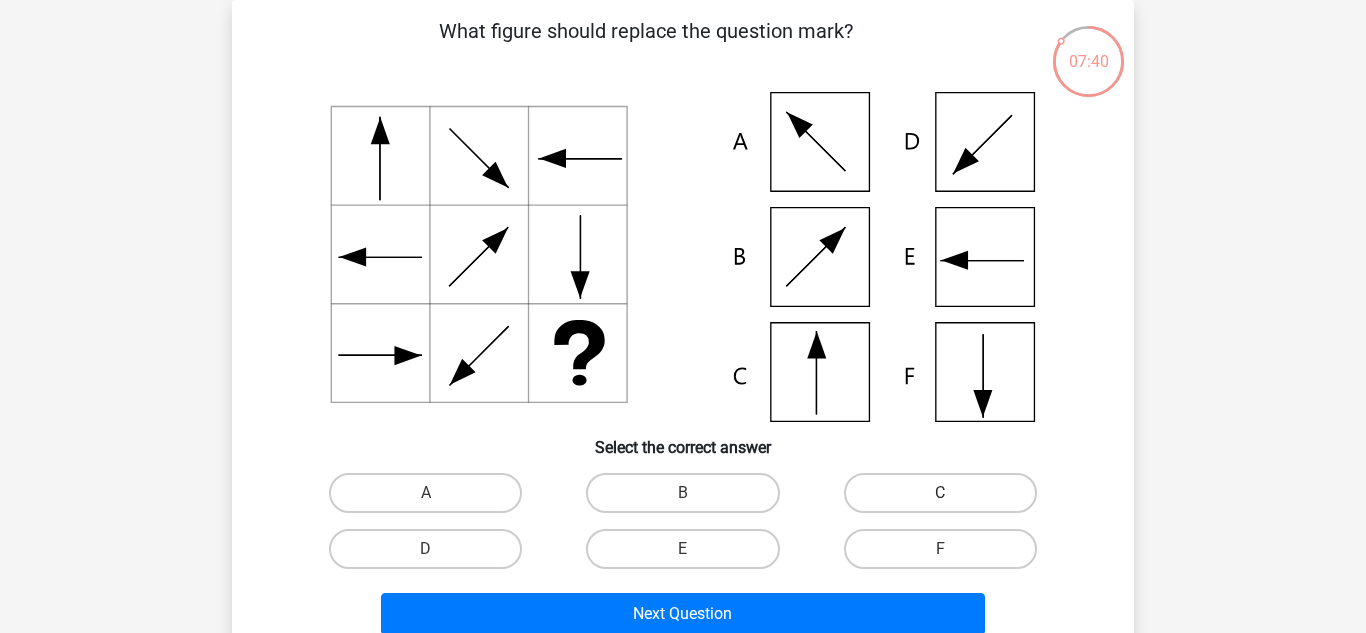 click on "C" at bounding box center (940, 493) 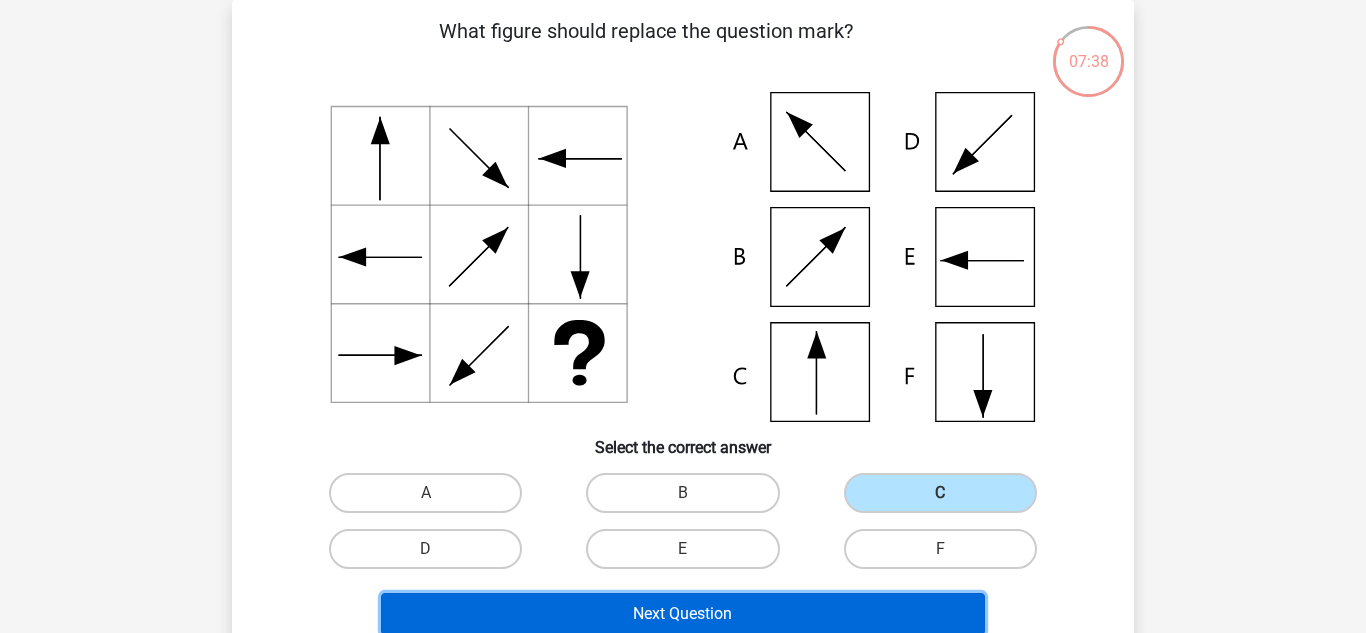 click on "Next Question" at bounding box center (683, 614) 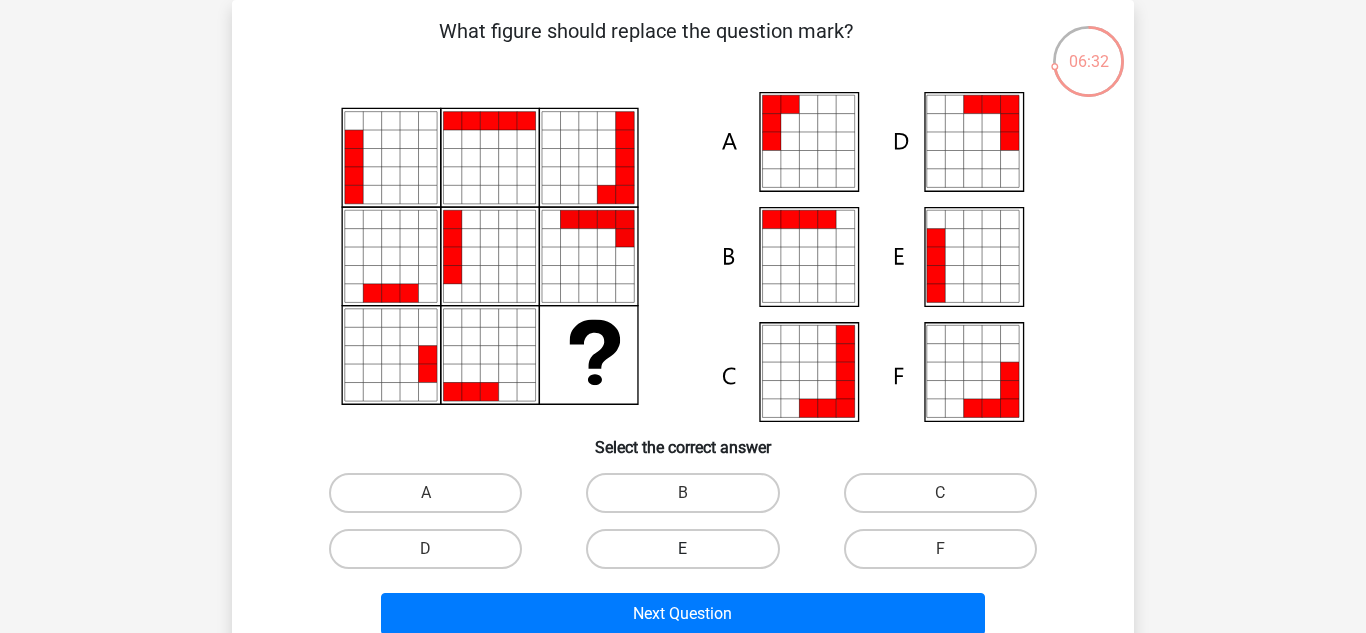 click on "E" at bounding box center (682, 549) 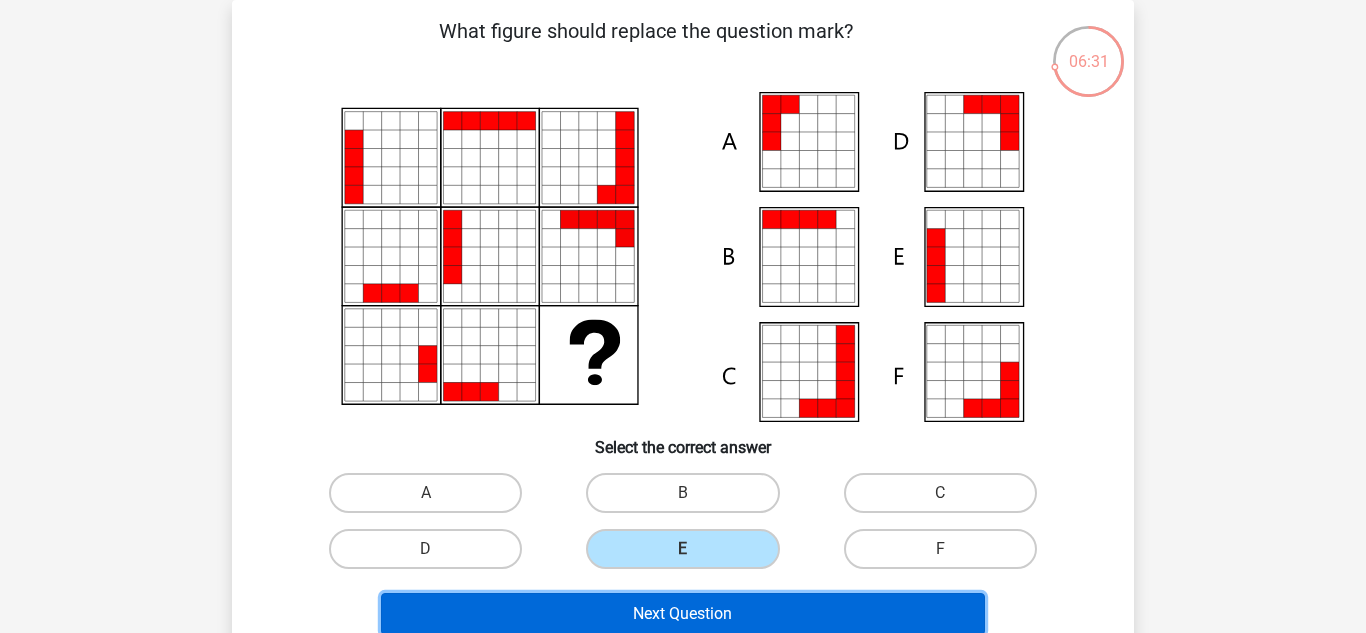 click on "Next Question" at bounding box center [683, 614] 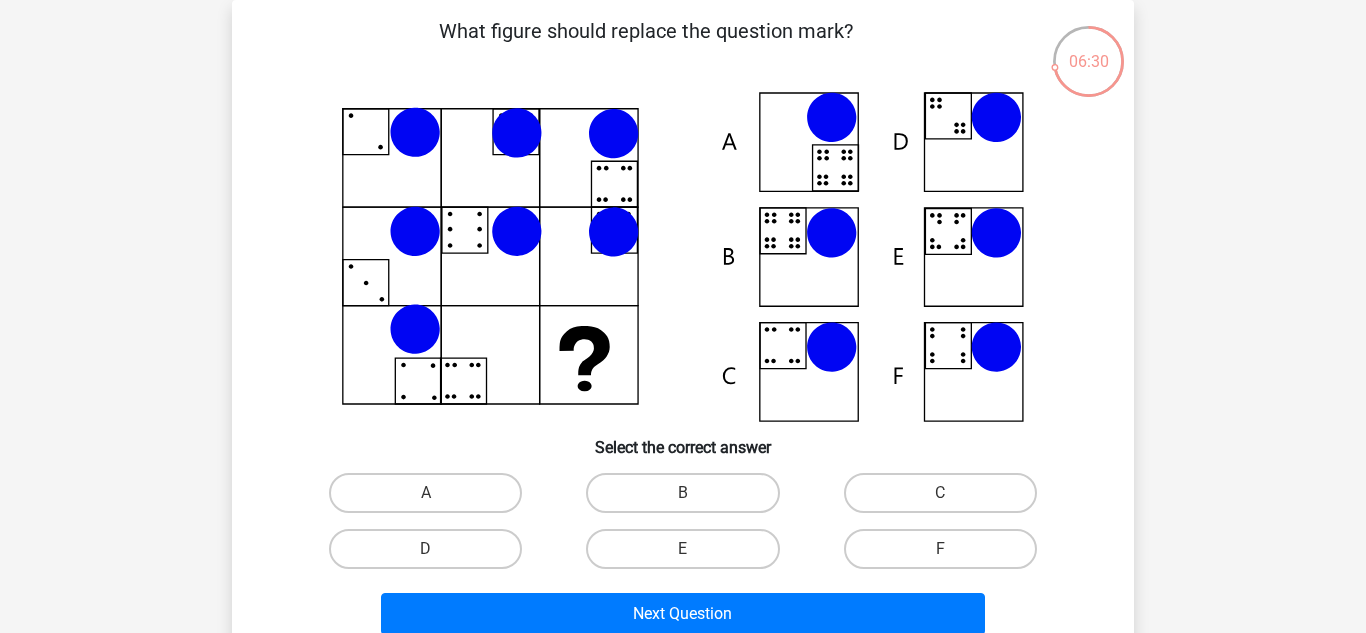 click on "Register
Nederlands
English" at bounding box center [683, 571] 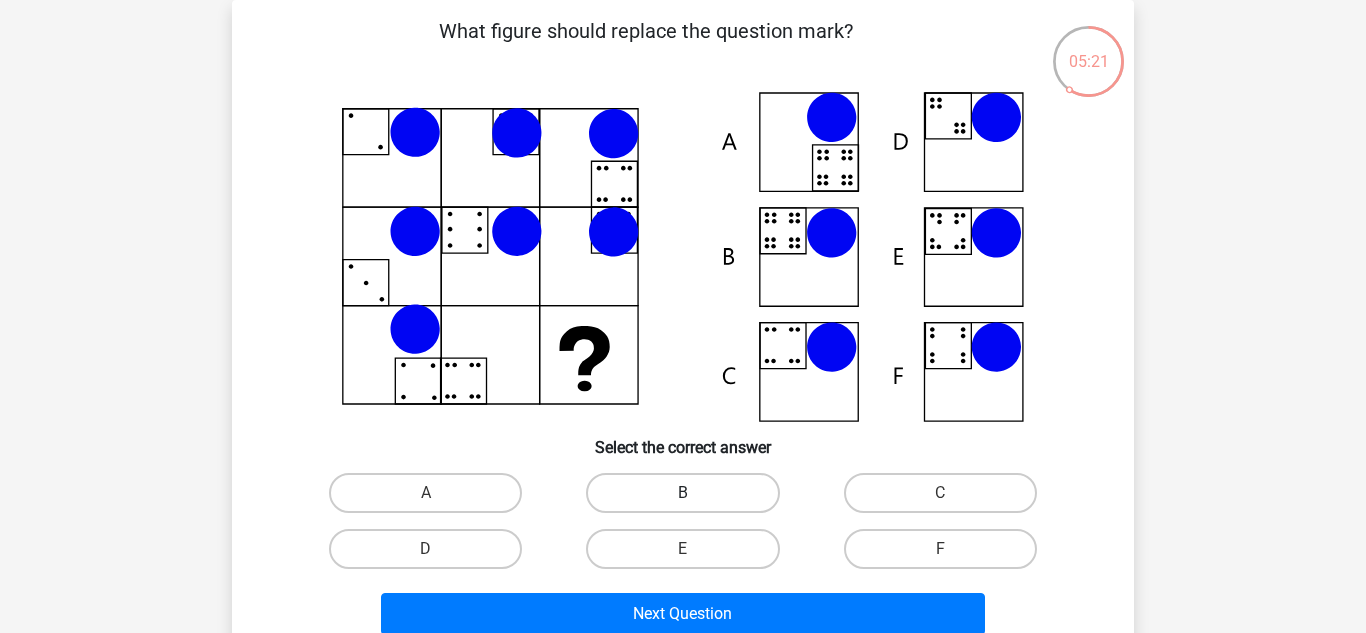 click on "B" at bounding box center (682, 493) 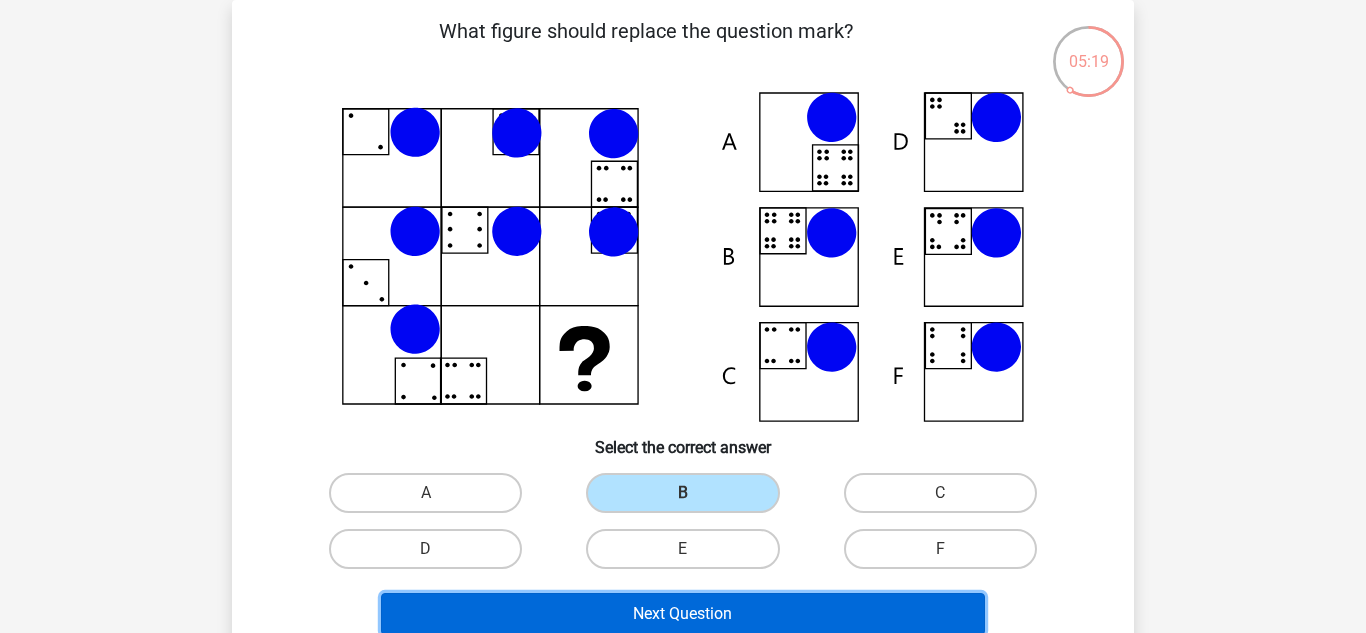 click on "Next Question" at bounding box center (683, 614) 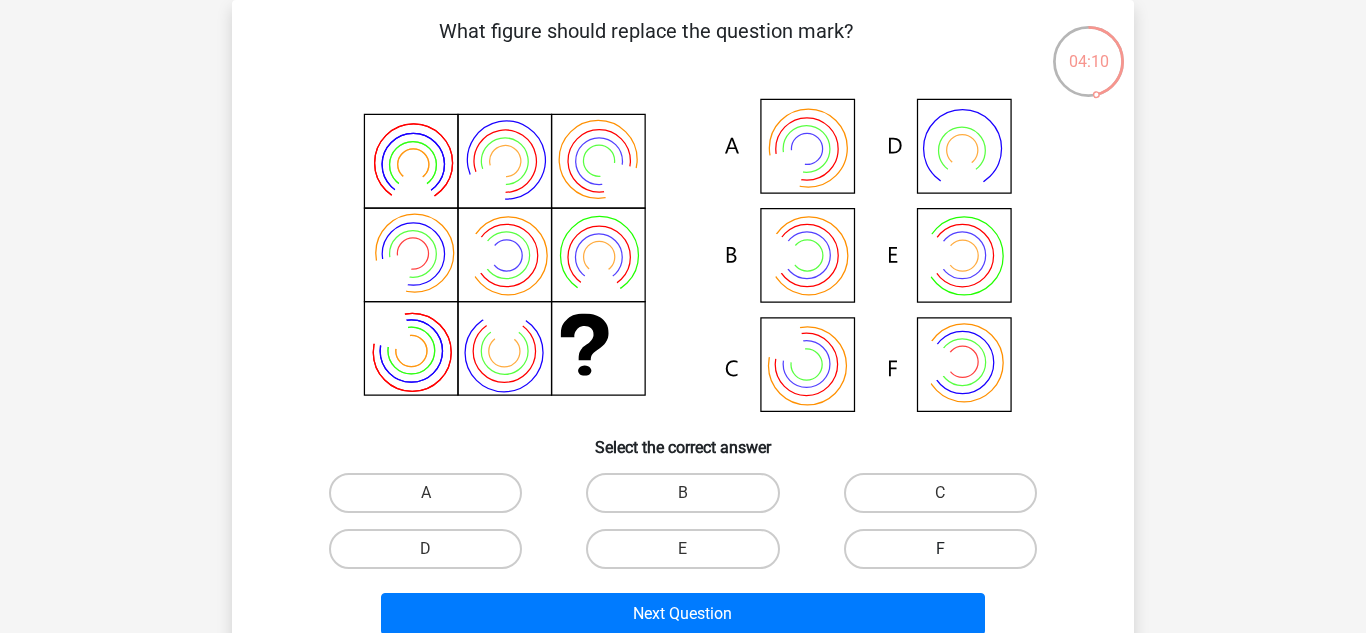 click on "F" at bounding box center [940, 549] 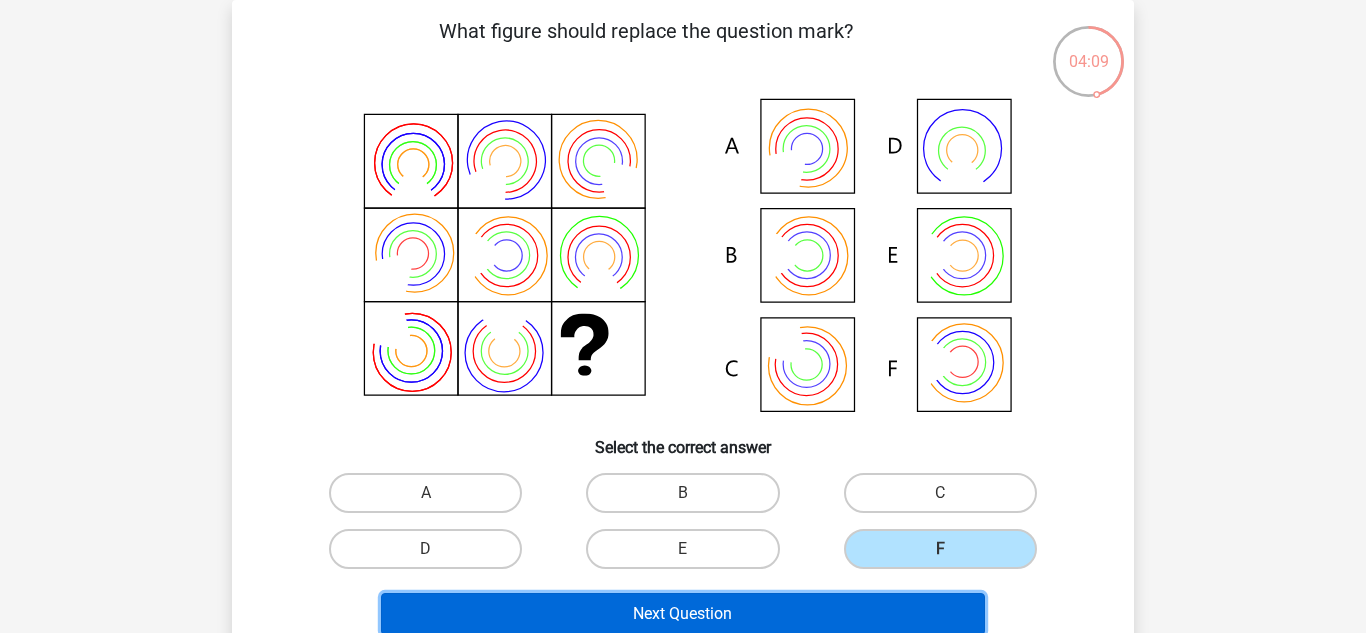 click on "Next Question" at bounding box center [683, 614] 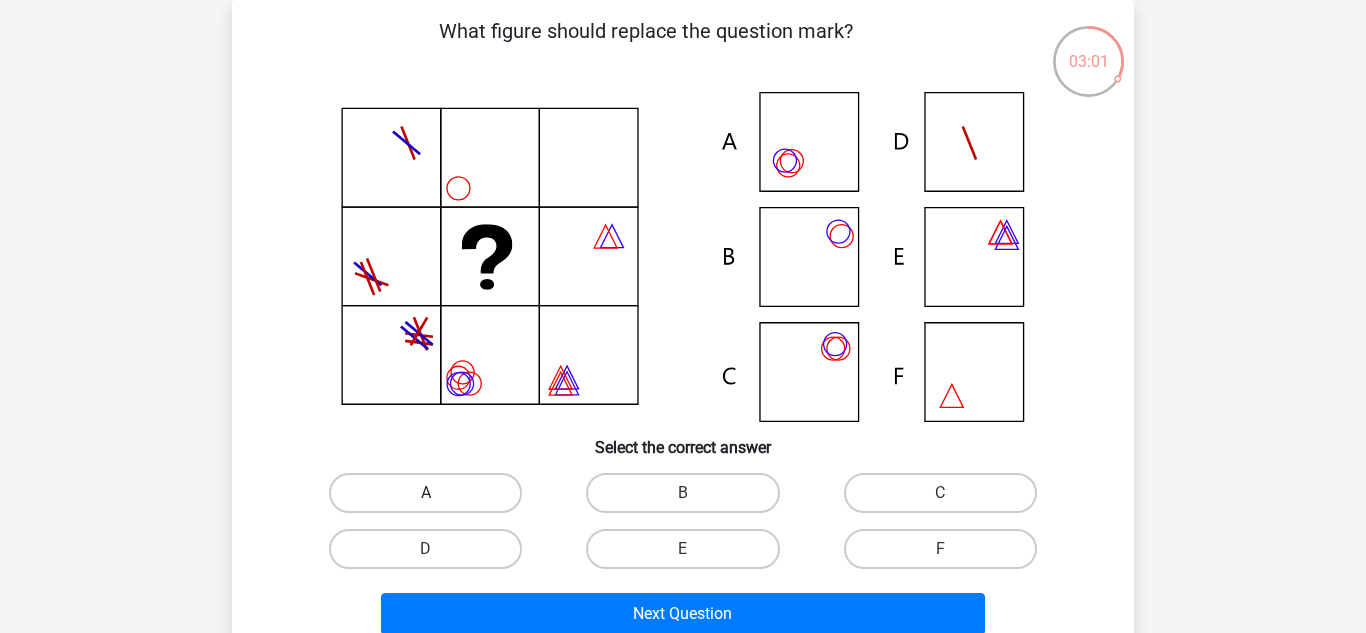 click on "A" at bounding box center (425, 493) 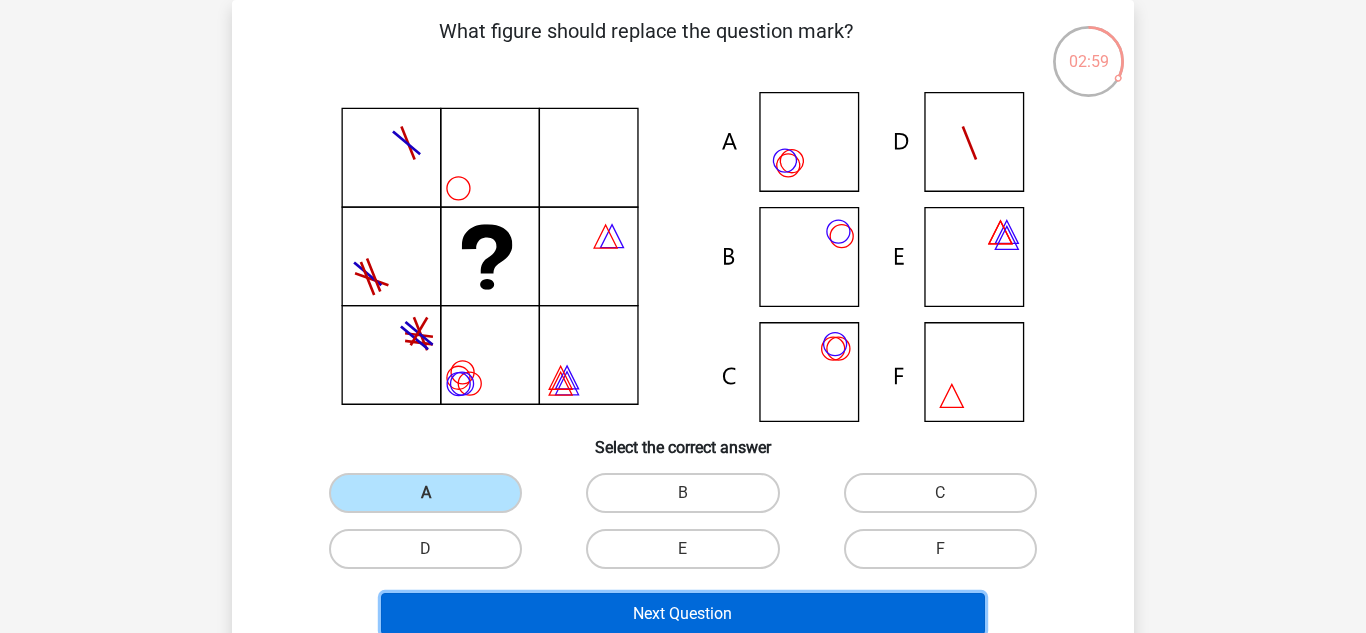 click on "Next Question" at bounding box center [683, 614] 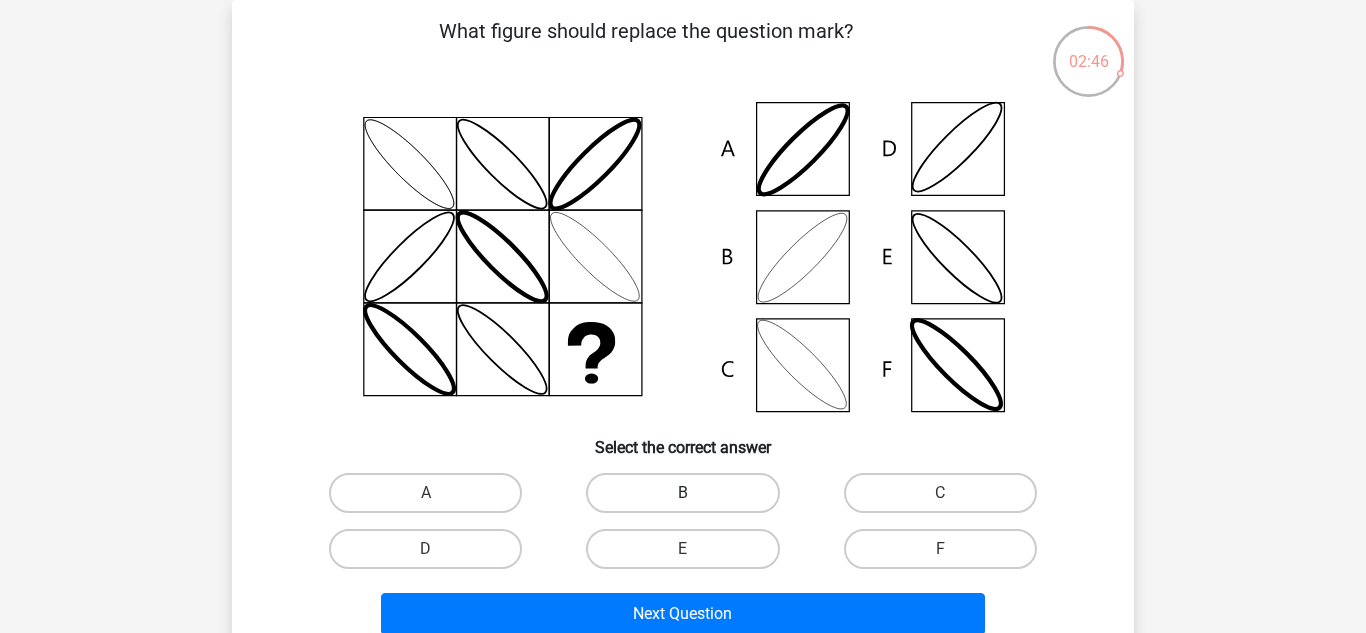 click on "B" at bounding box center [682, 493] 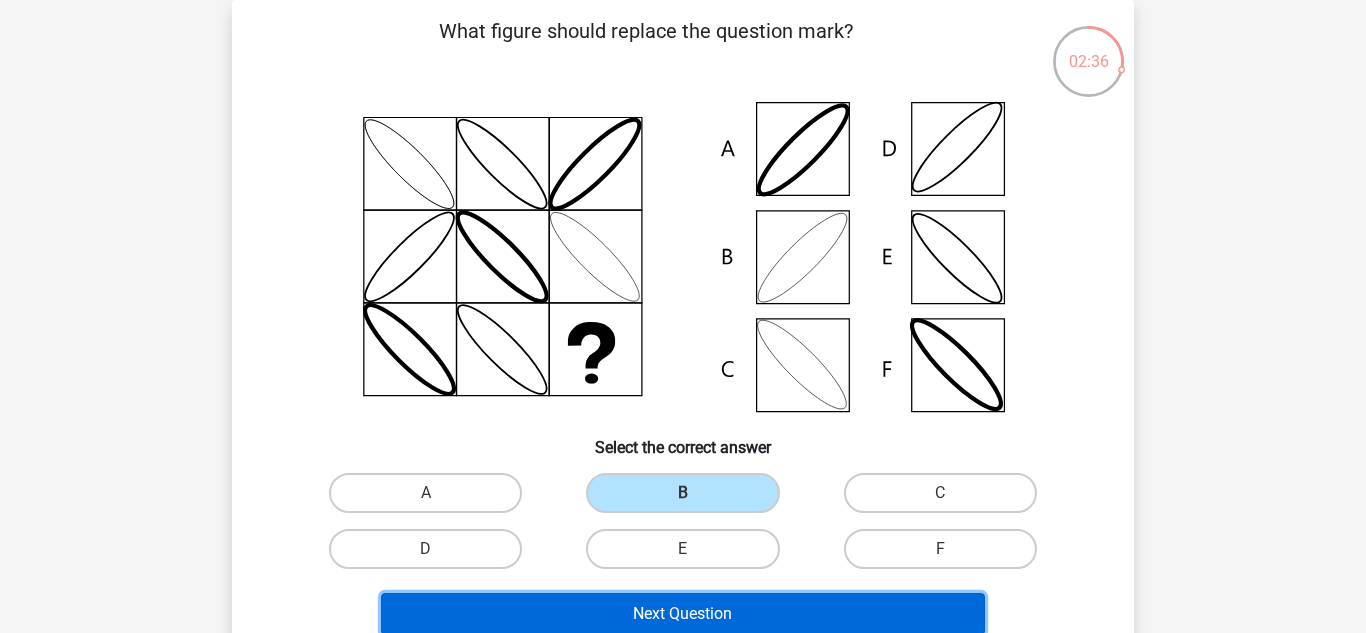 click on "Next Question" at bounding box center [683, 614] 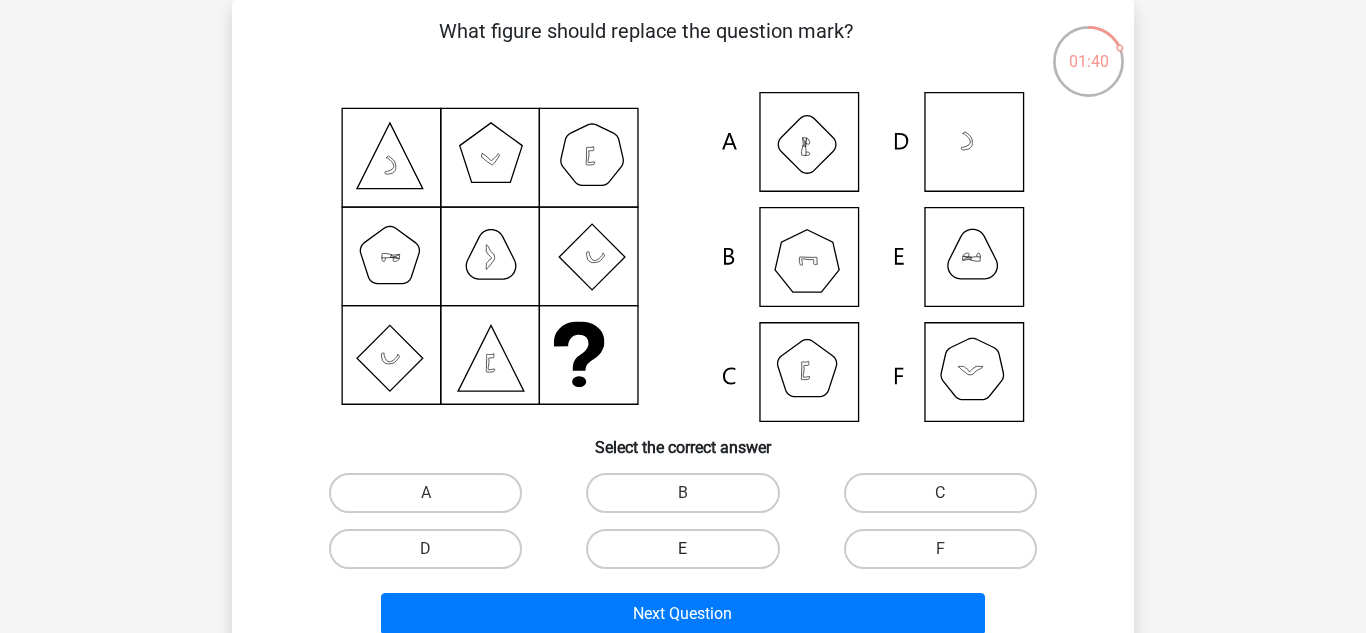 click on "E" at bounding box center [682, 549] 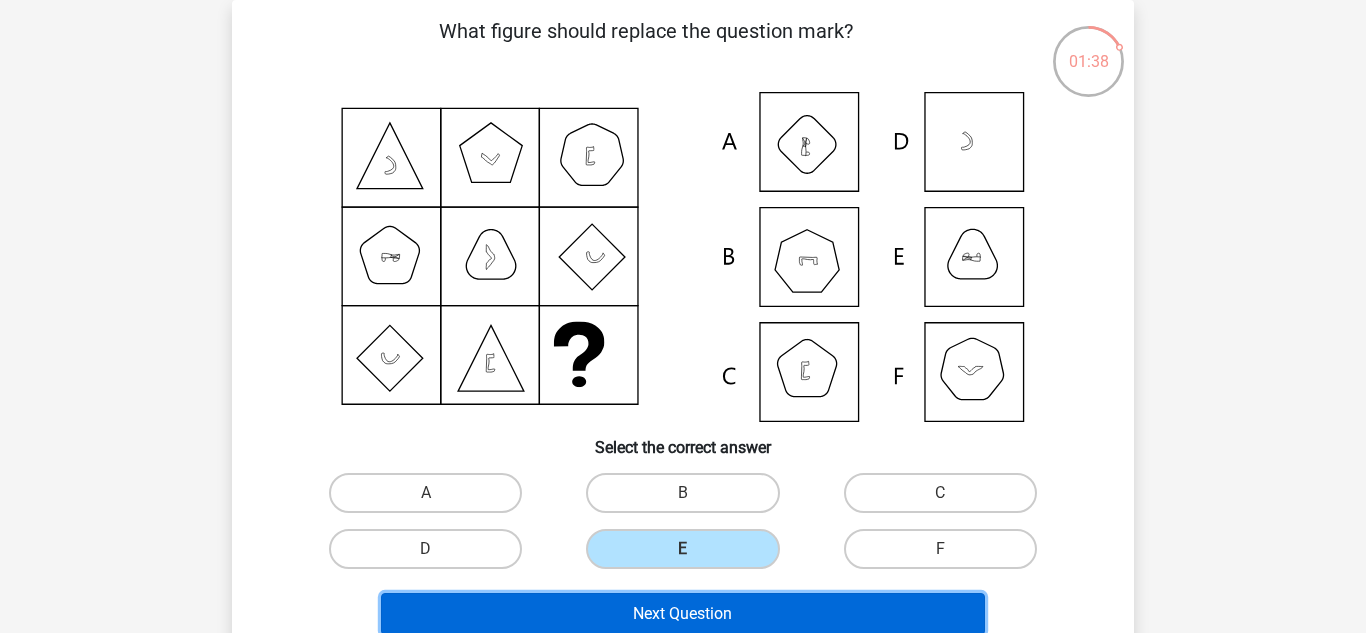 click on "Next Question" at bounding box center [683, 614] 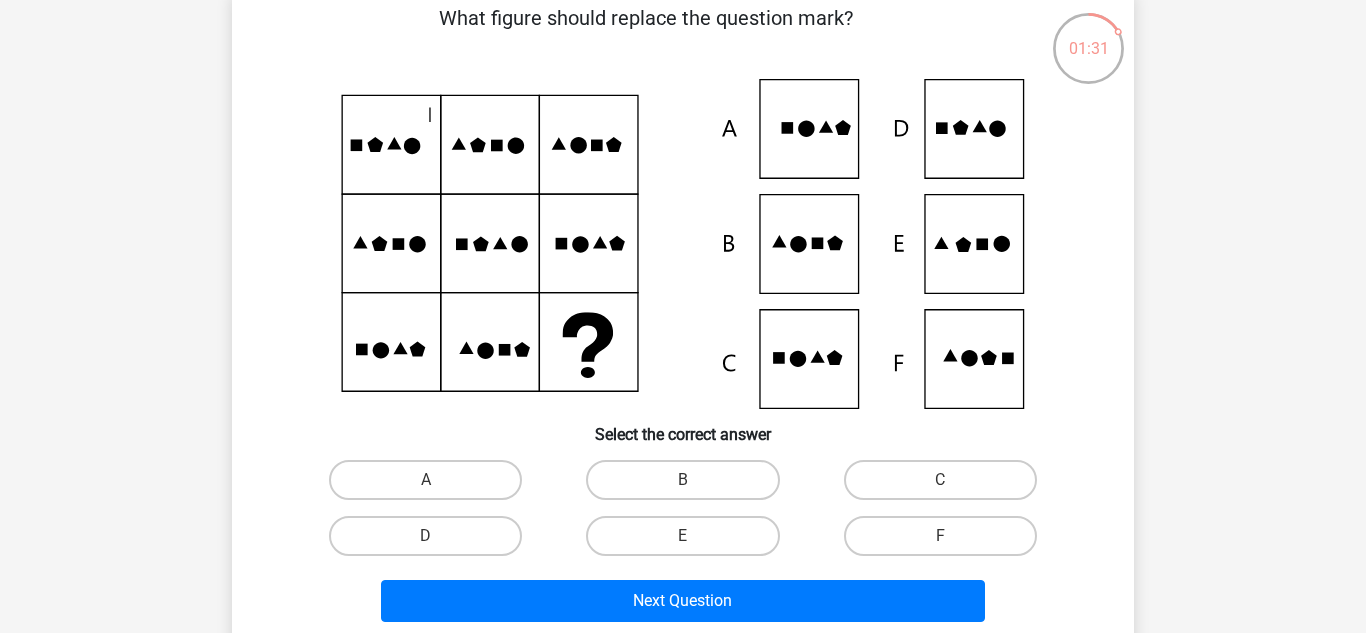 scroll, scrollTop: 120, scrollLeft: 0, axis: vertical 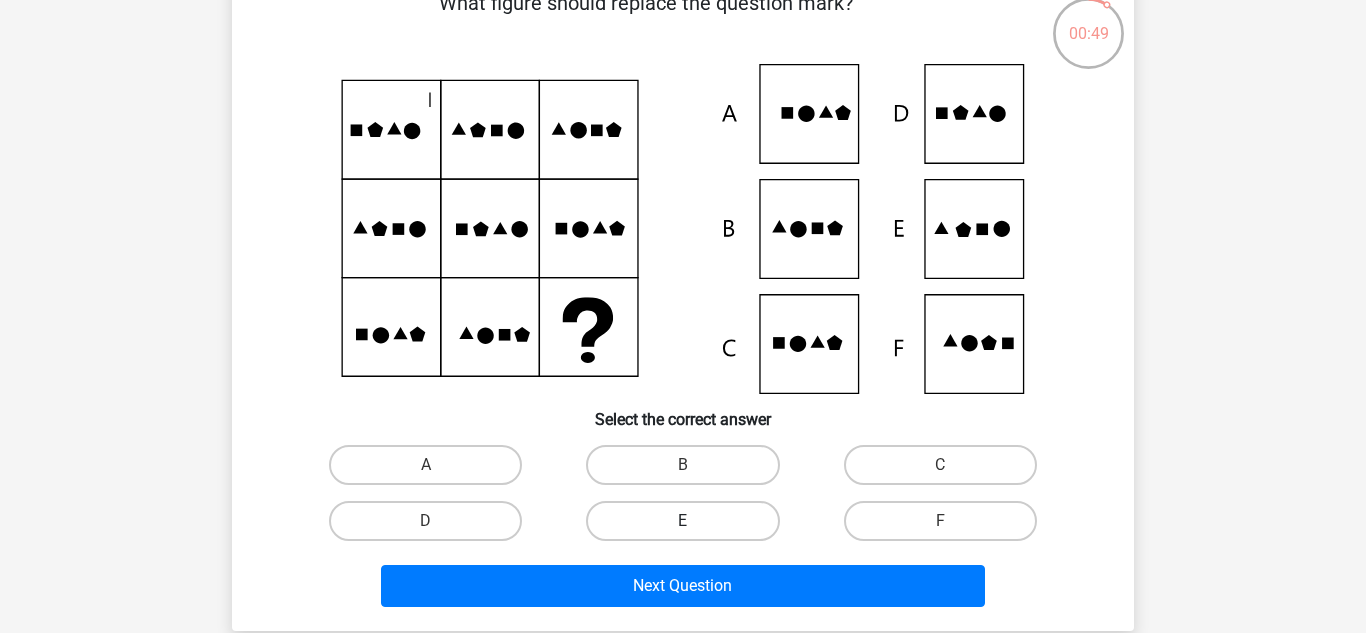 click on "E" at bounding box center (682, 521) 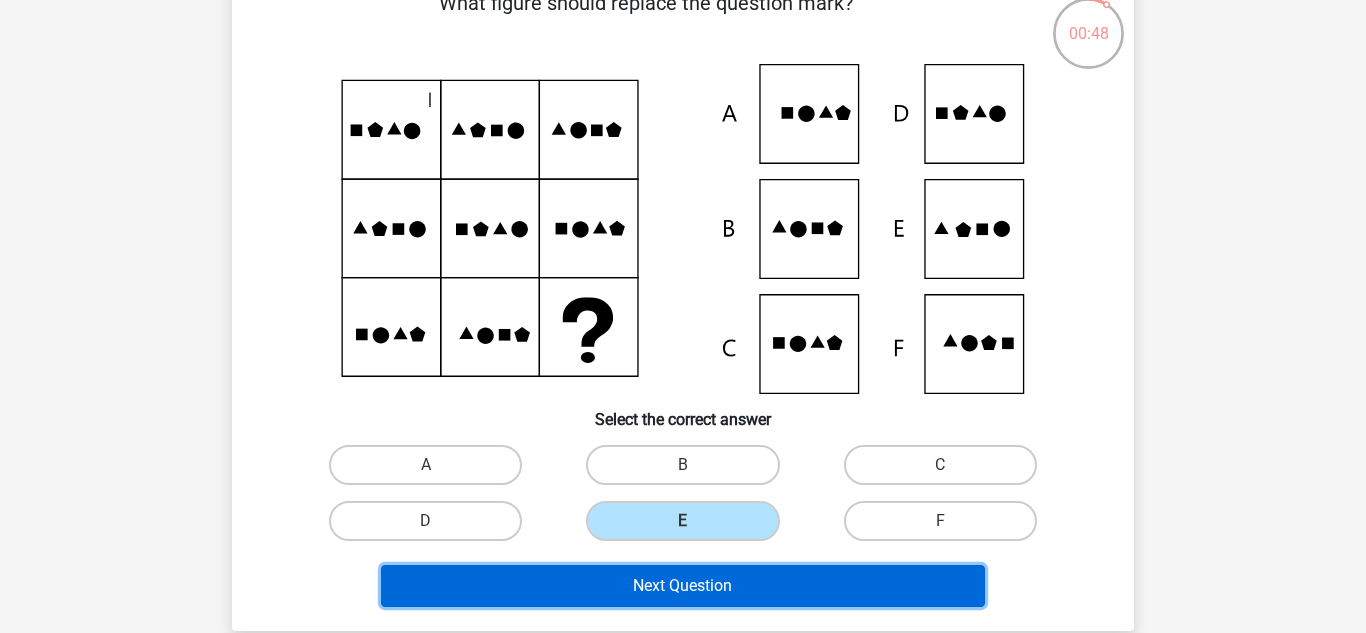 click on "Next Question" at bounding box center (683, 586) 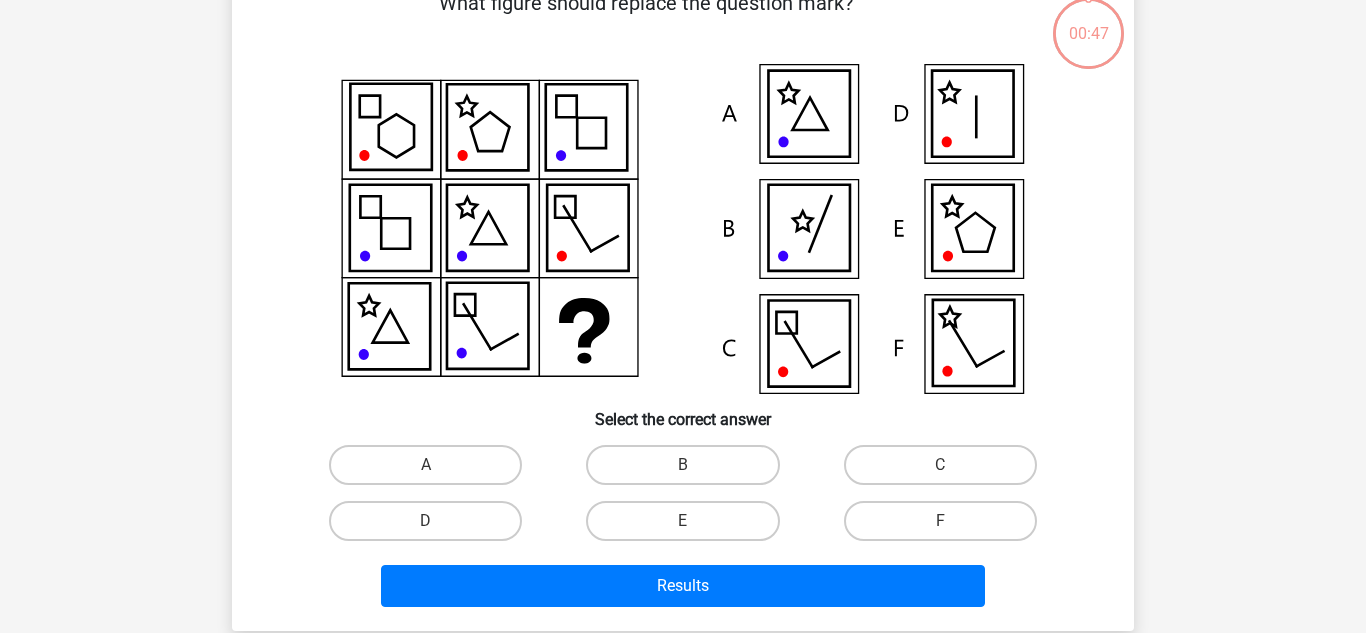 scroll, scrollTop: 92, scrollLeft: 0, axis: vertical 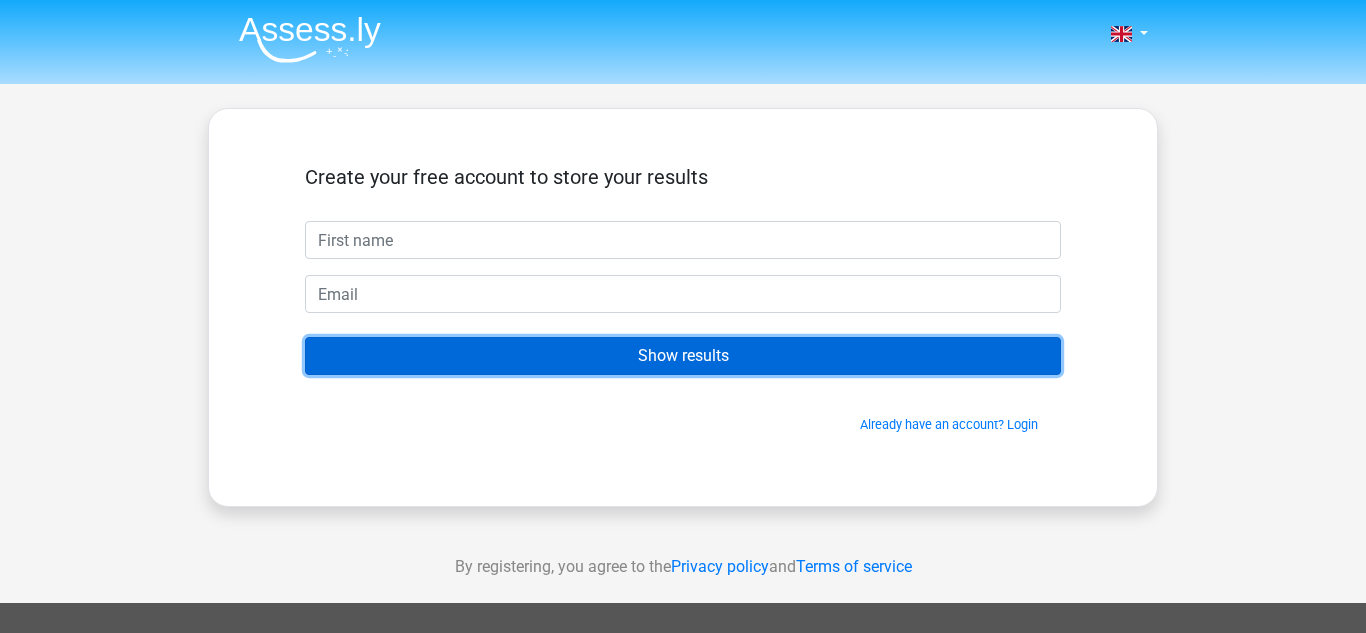 click on "Show results" at bounding box center [683, 356] 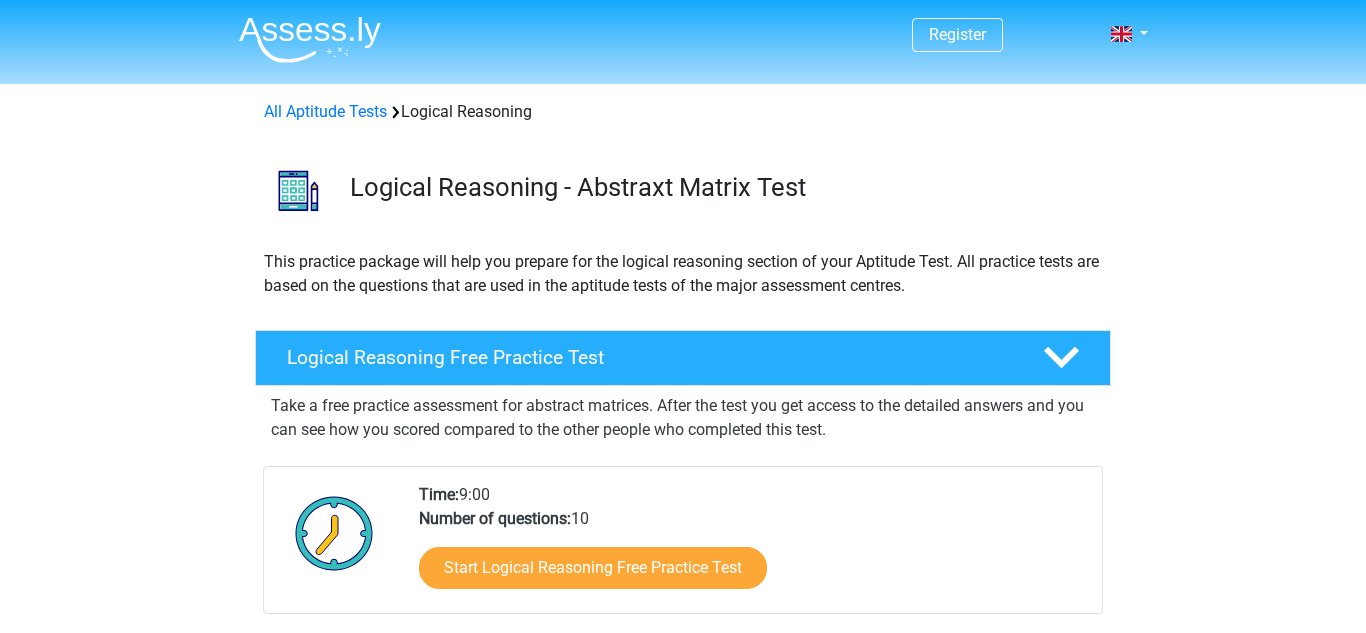 scroll, scrollTop: 280, scrollLeft: 0, axis: vertical 